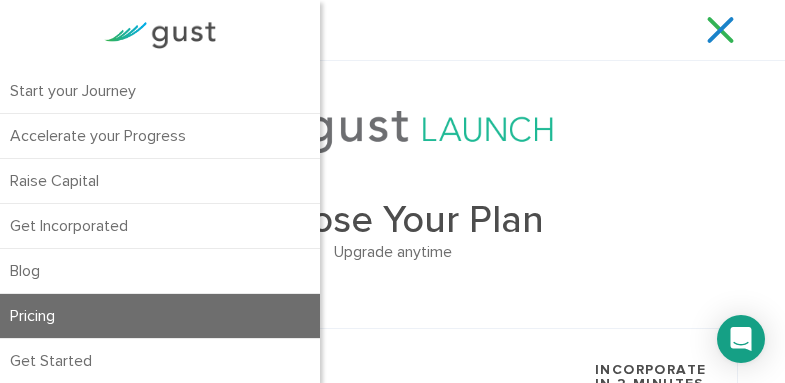 scroll, scrollTop: 0, scrollLeft: 0, axis: both 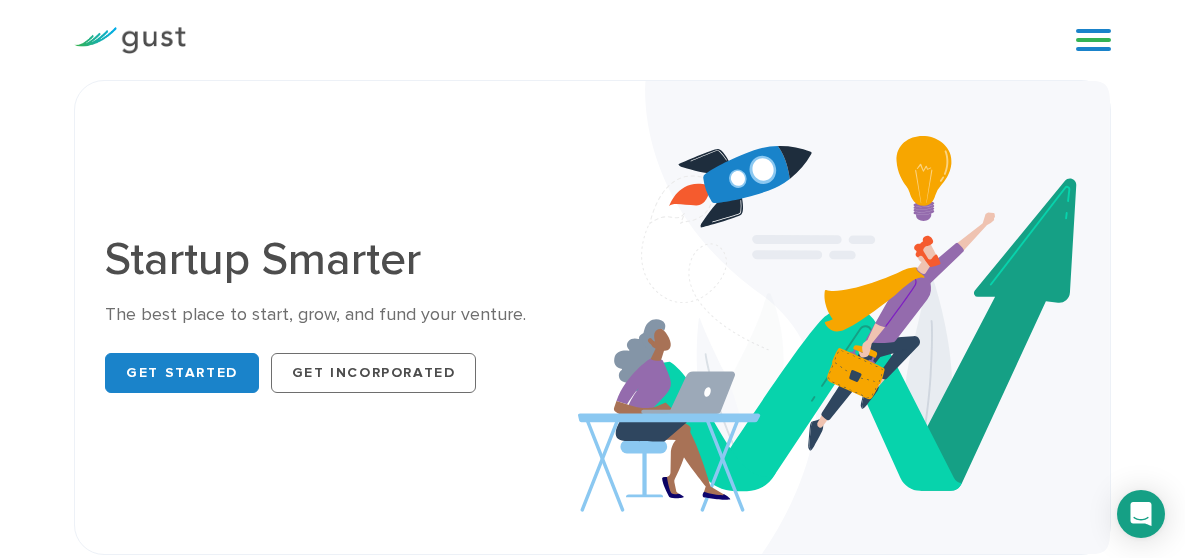 click on "Pricing" at bounding box center (0, 0) 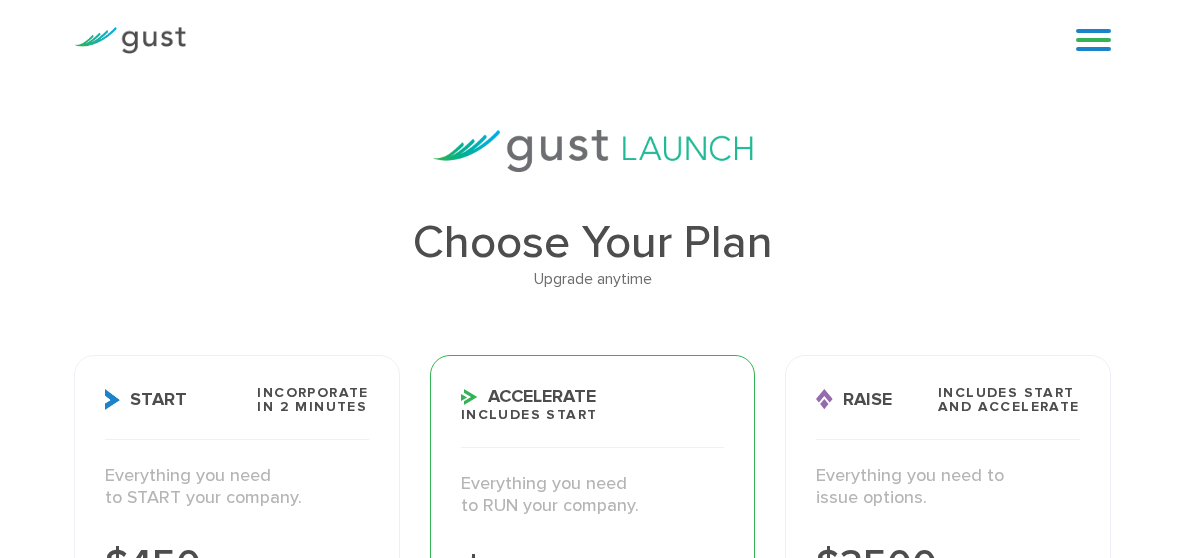 scroll, scrollTop: 0, scrollLeft: 0, axis: both 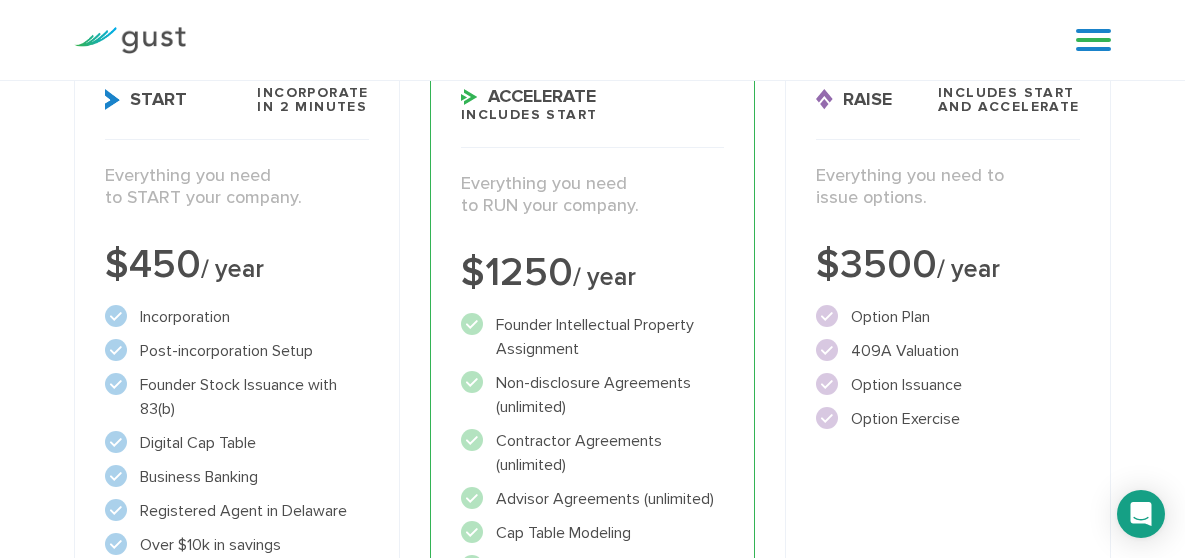 click on "Login" at bounding box center (0, 0) 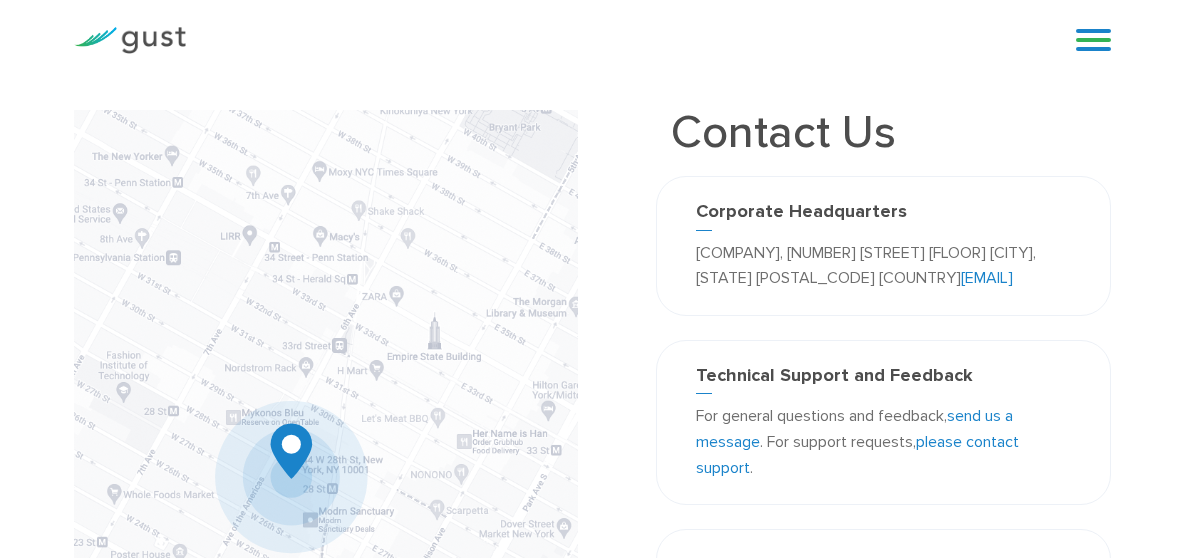 scroll, scrollTop: 0, scrollLeft: 0, axis: both 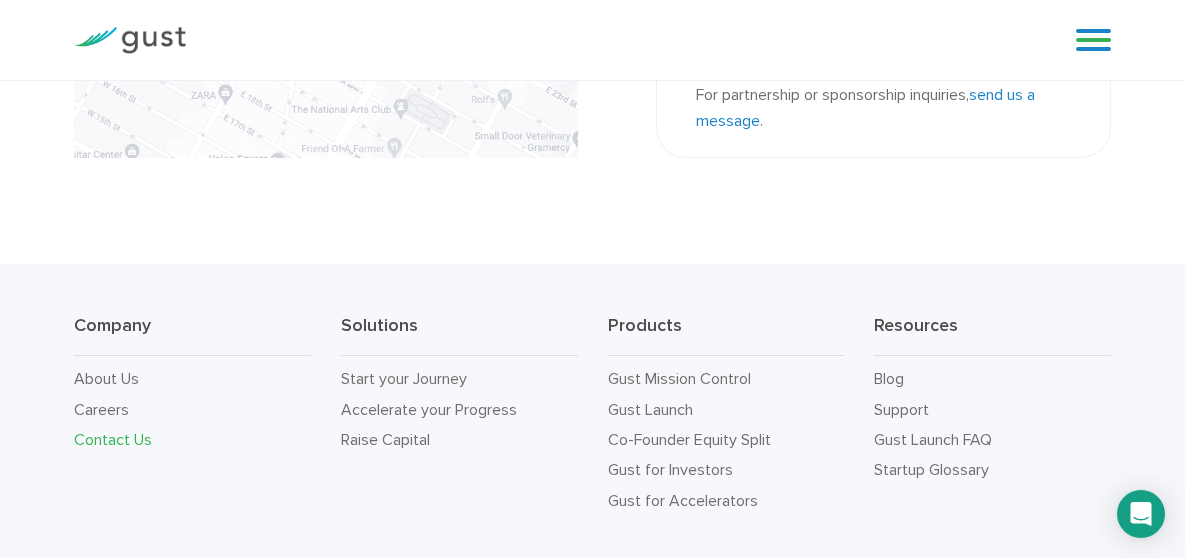 click on "send us a message" at bounding box center (865, 107) 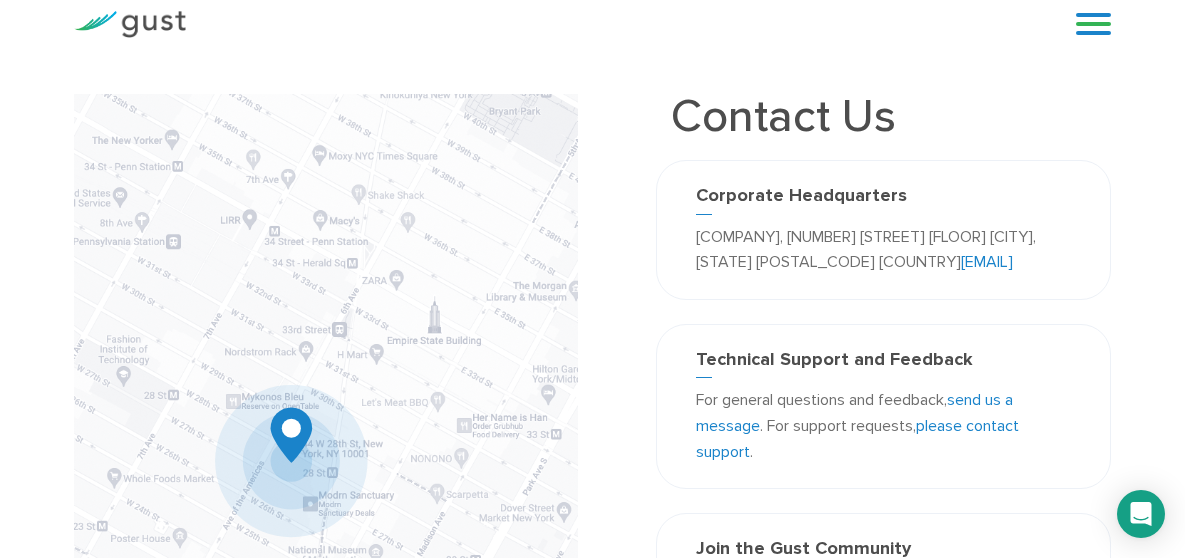 scroll, scrollTop: 0, scrollLeft: 0, axis: both 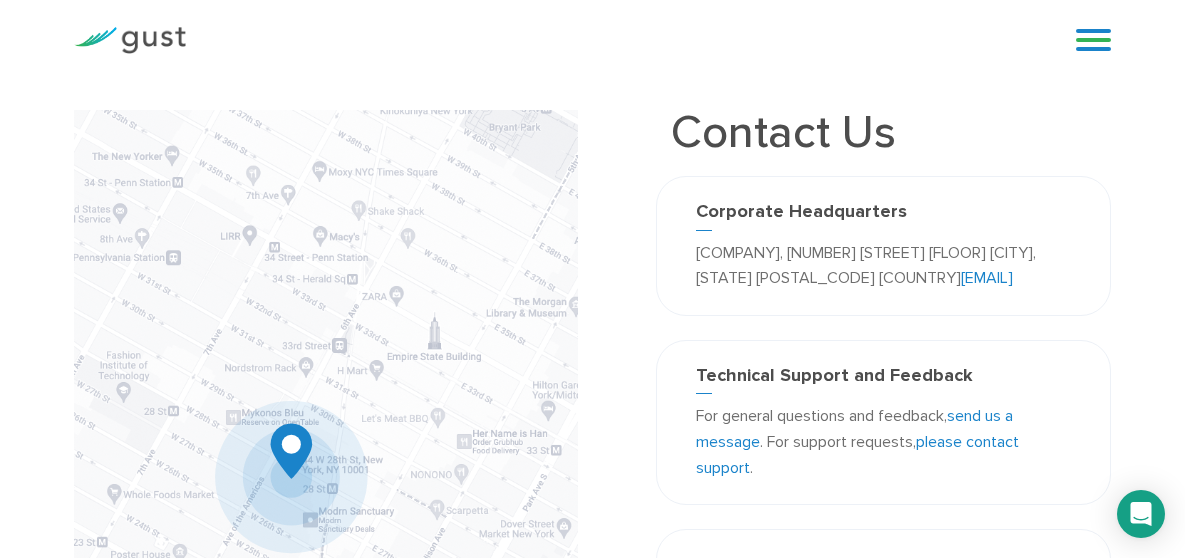 click on "Pricing" at bounding box center [0, 0] 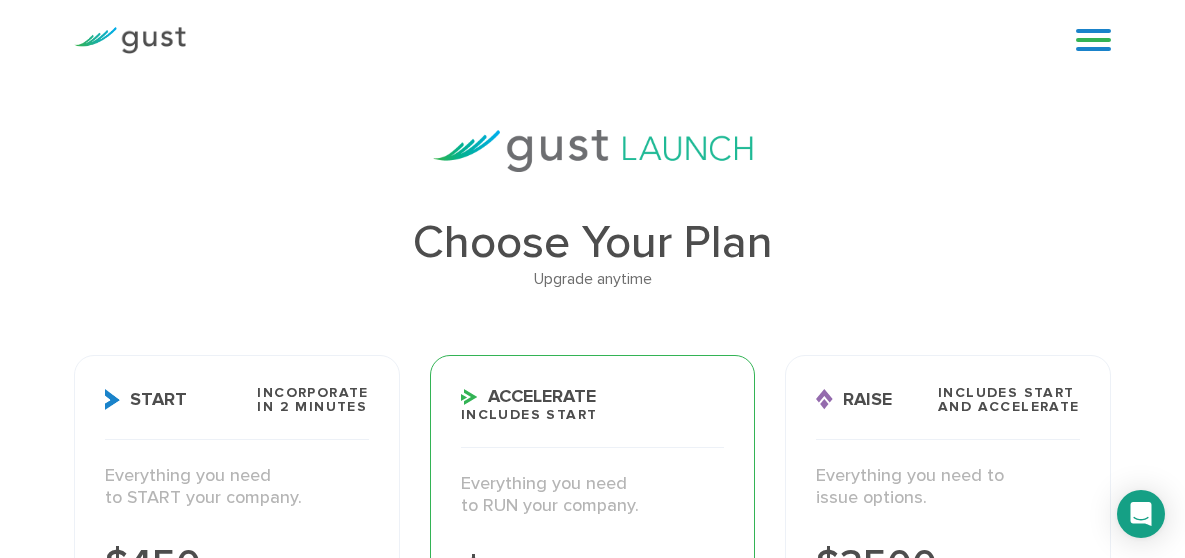 scroll, scrollTop: 0, scrollLeft: 0, axis: both 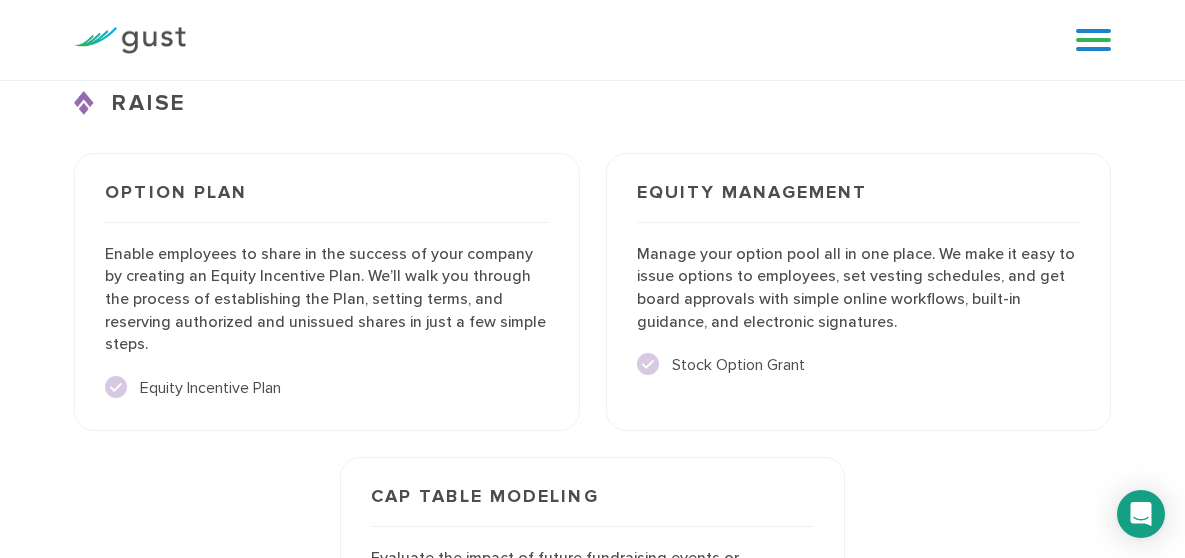 click on "GET STARTED" at bounding box center (592, 821) 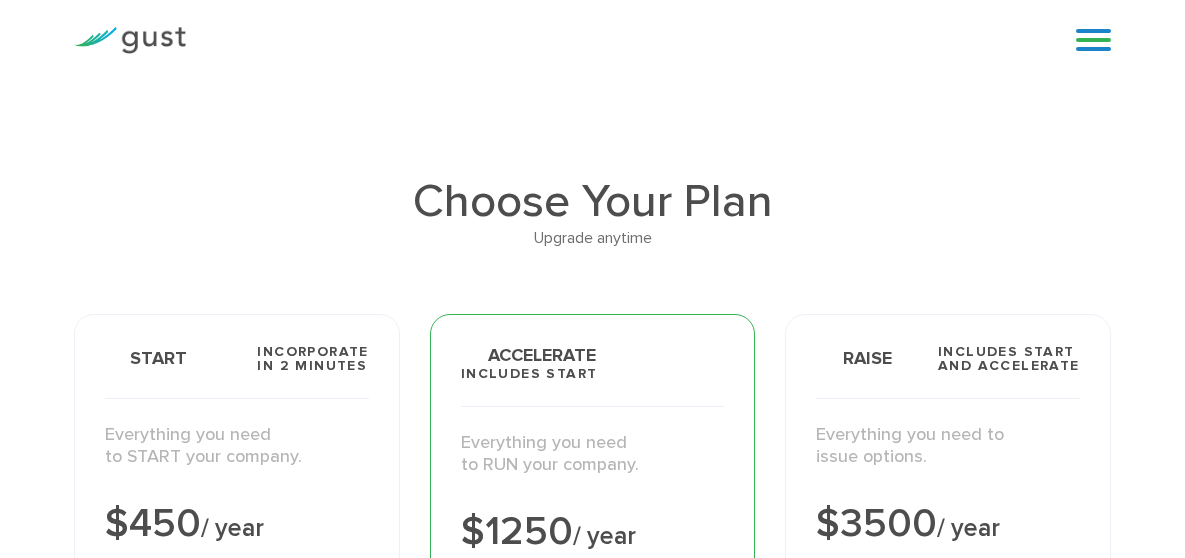 scroll, scrollTop: 3300, scrollLeft: 0, axis: vertical 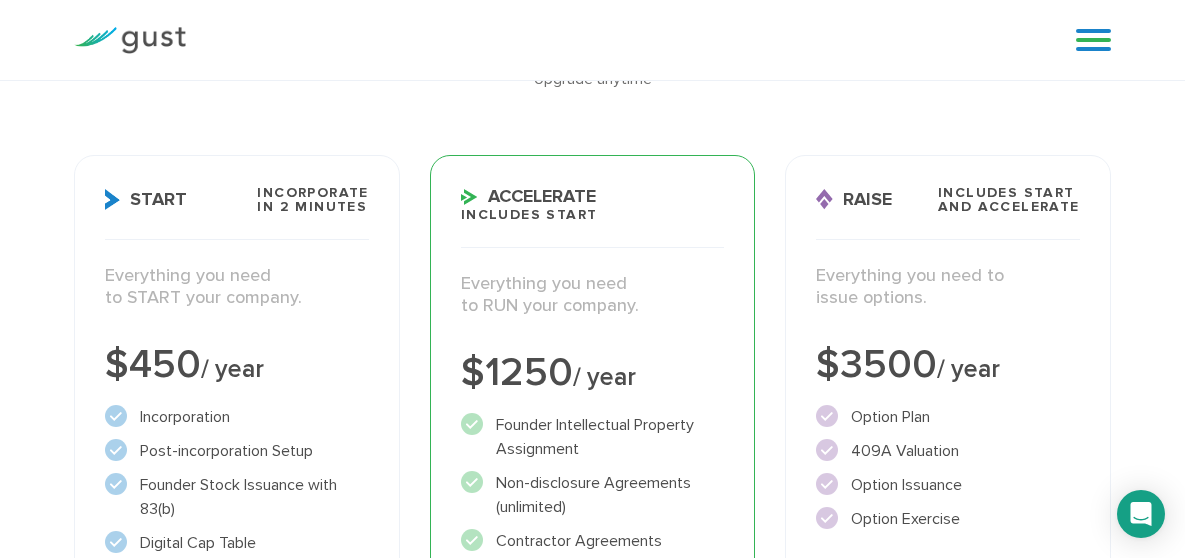 click on "Blog
FAQ
Pricing
Get Started
Login
Login" at bounding box center (0, 0) 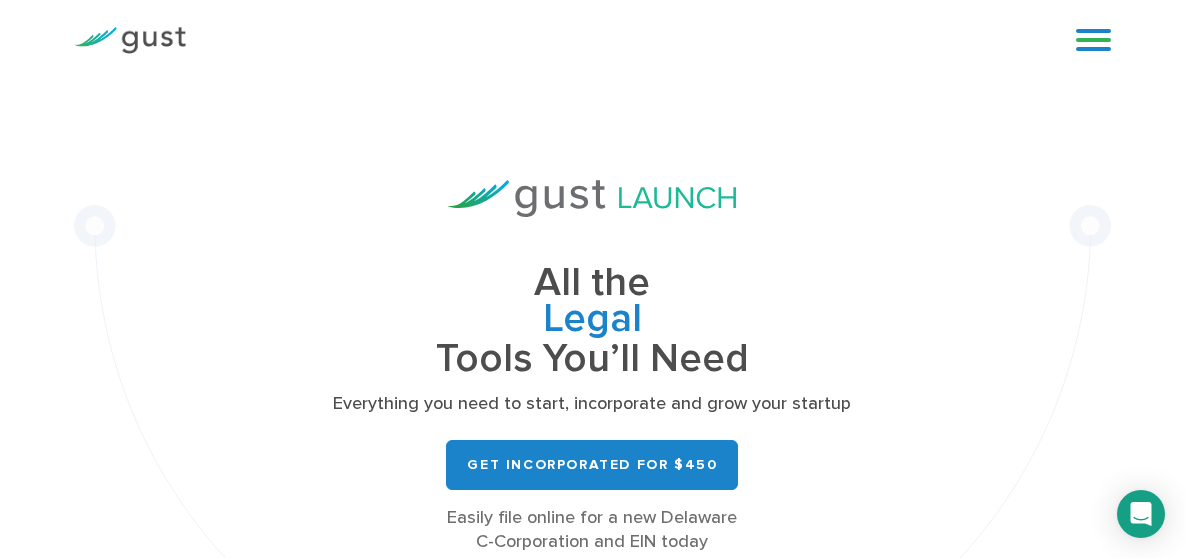 scroll, scrollTop: 325, scrollLeft: 0, axis: vertical 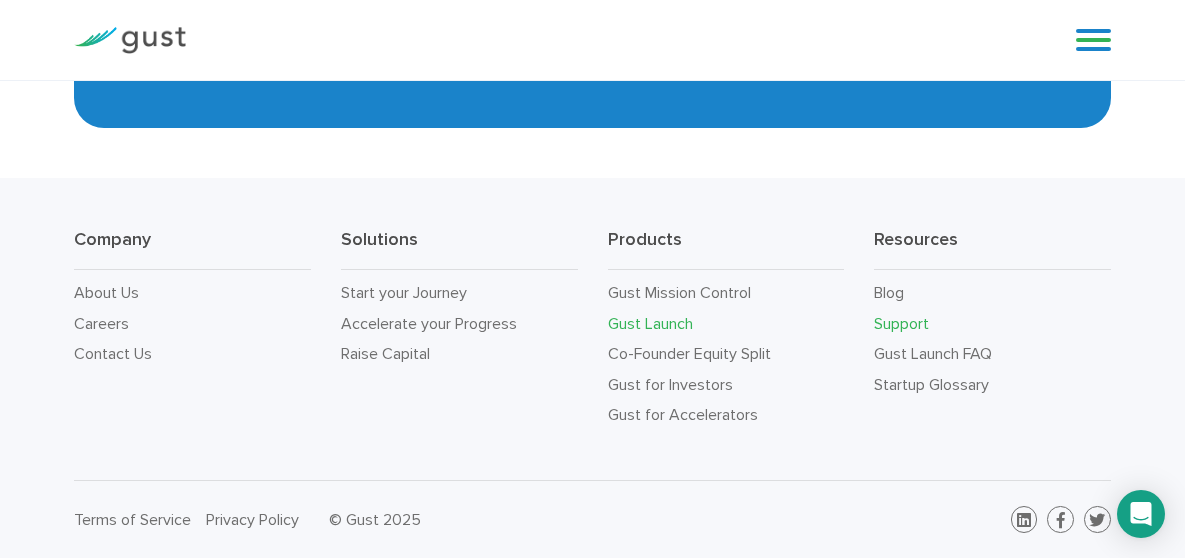click on "Support" at bounding box center (901, 323) 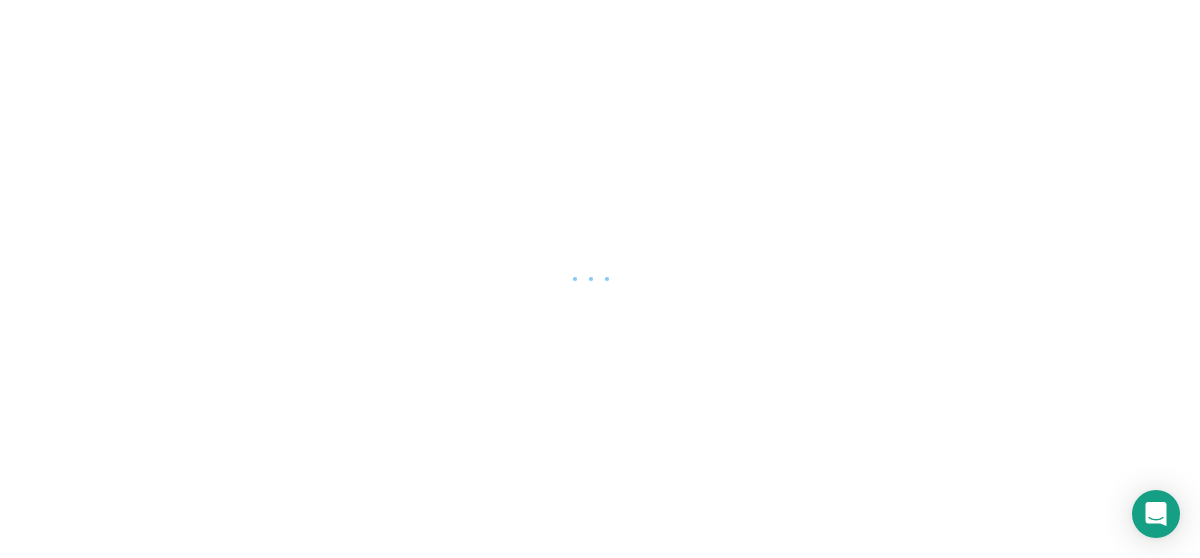 scroll, scrollTop: 0, scrollLeft: 0, axis: both 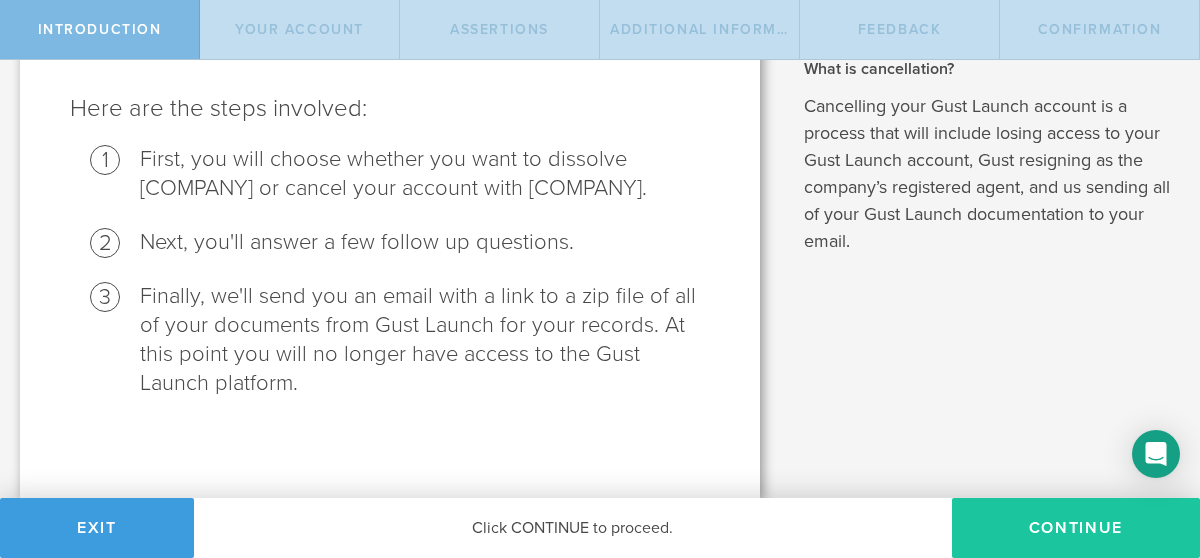 click on "Continue" at bounding box center [1076, 528] 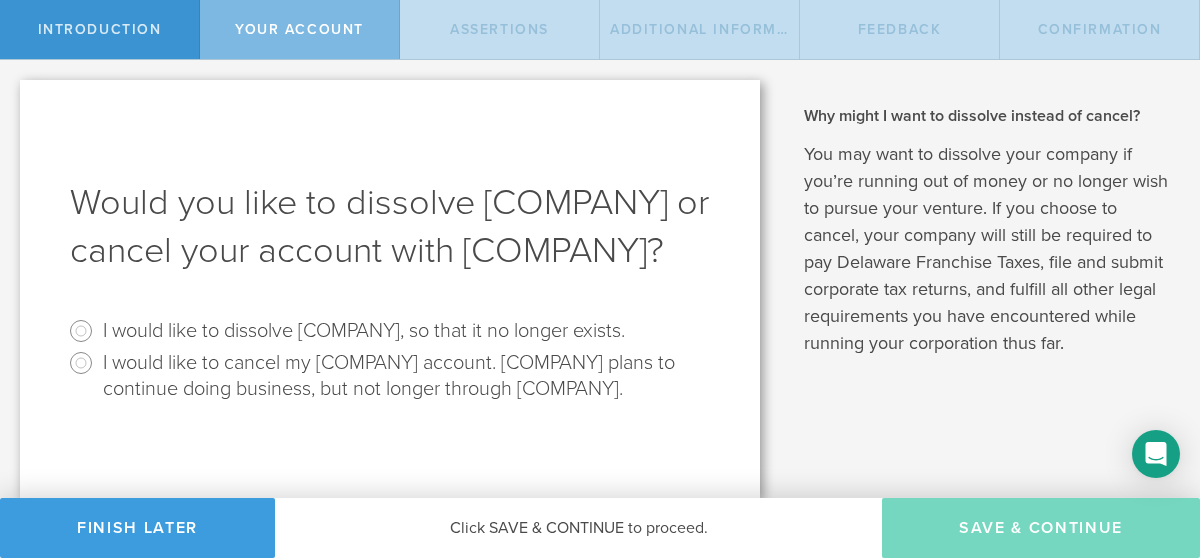 scroll, scrollTop: 76, scrollLeft: 0, axis: vertical 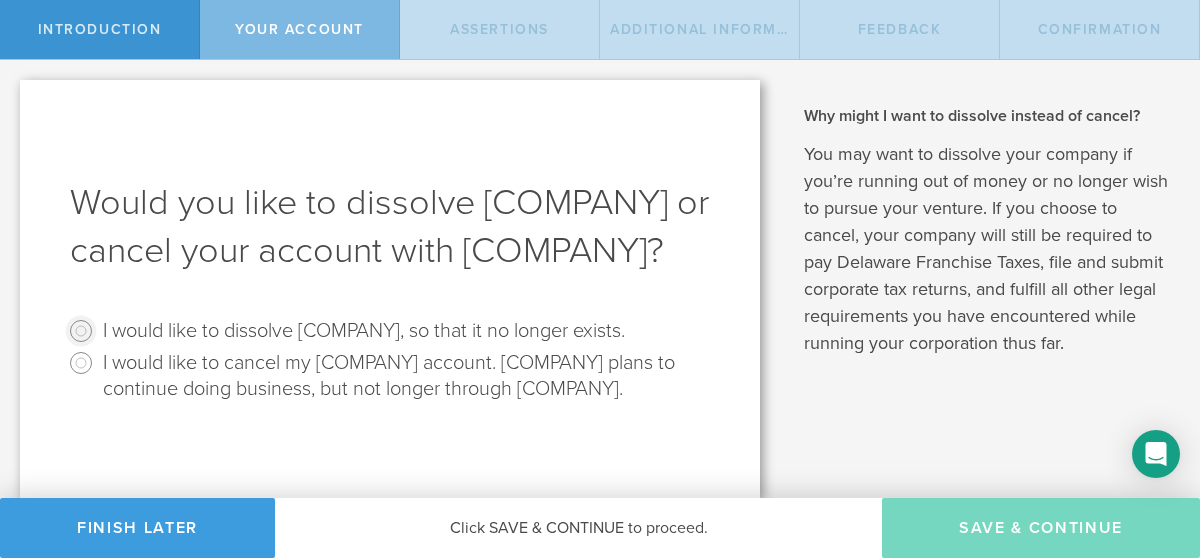 click on "I would like to dissolve [COMPANY], so that it no longer exists." at bounding box center [81, 331] 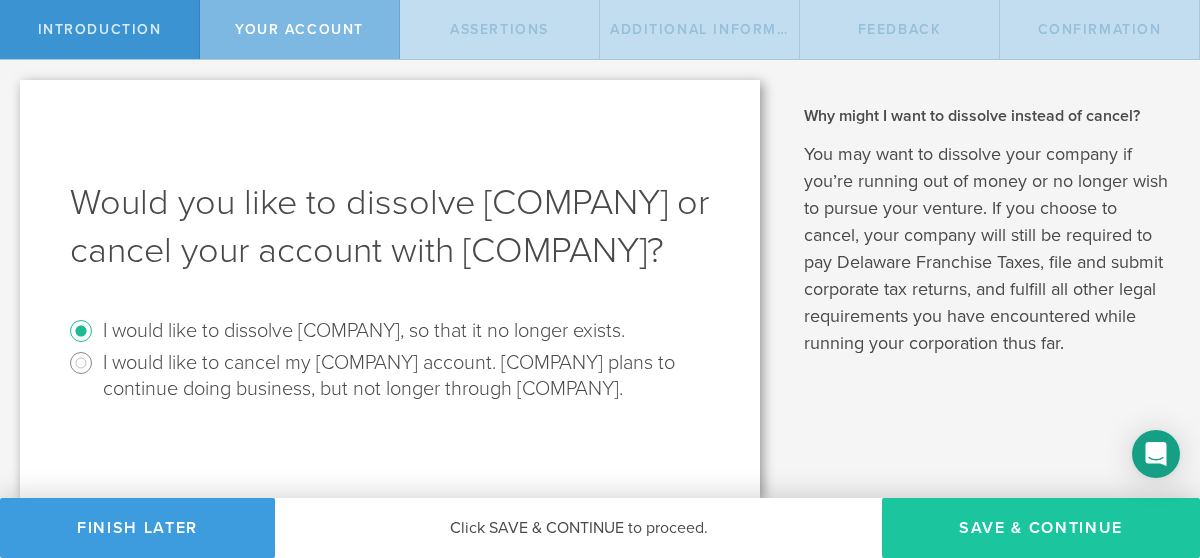 click on "Save & Continue" at bounding box center (1041, 528) 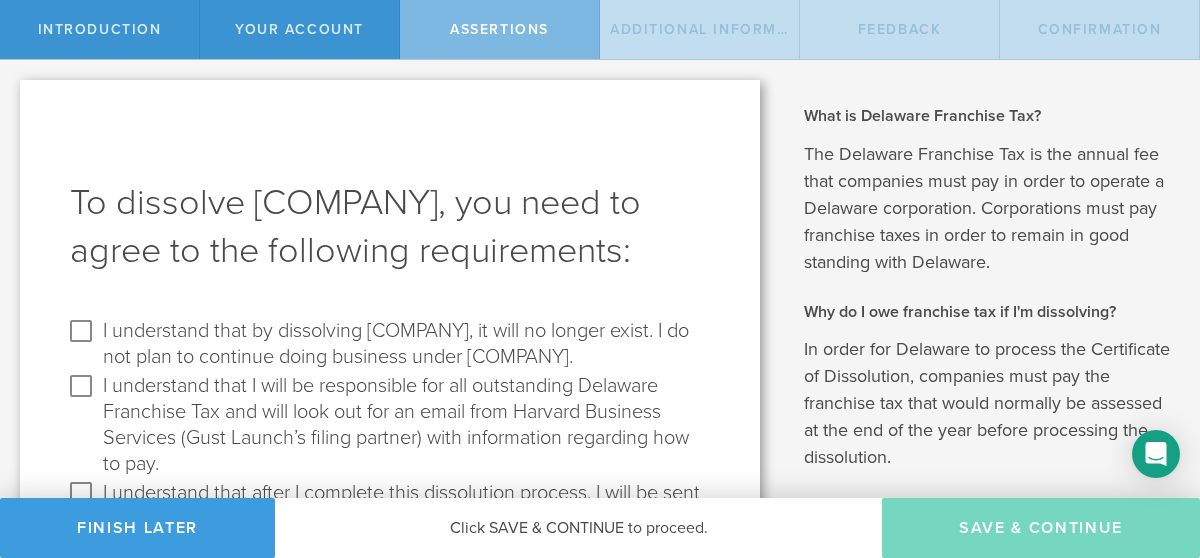 scroll, scrollTop: 100, scrollLeft: 0, axis: vertical 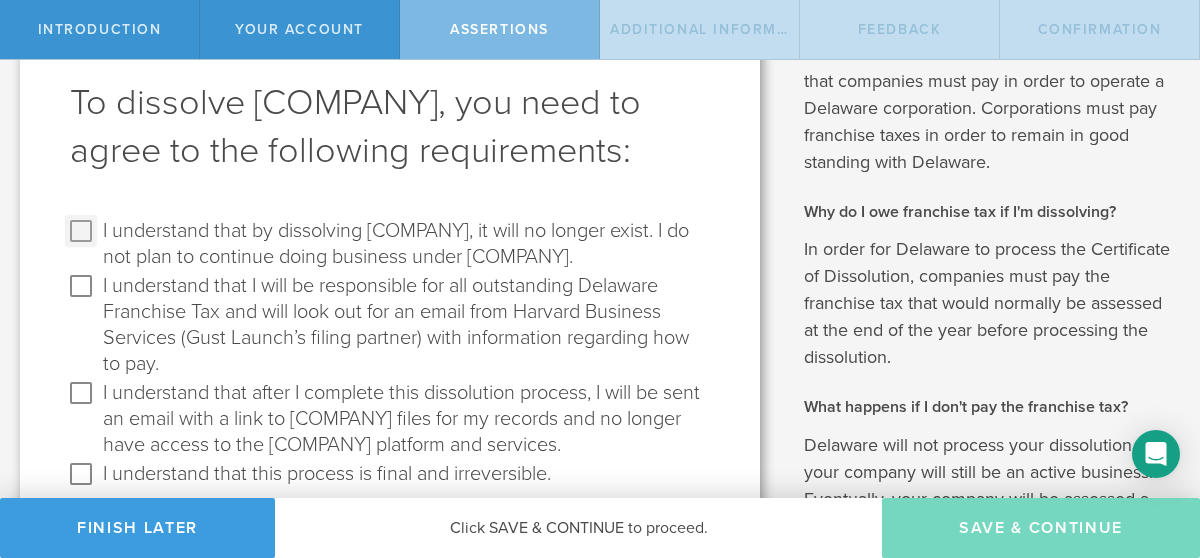 click on "I understand that by dissolving [COMPANY], it will no longer exist. I do not plan to continue doing business under [COMPANY]." at bounding box center [81, 231] 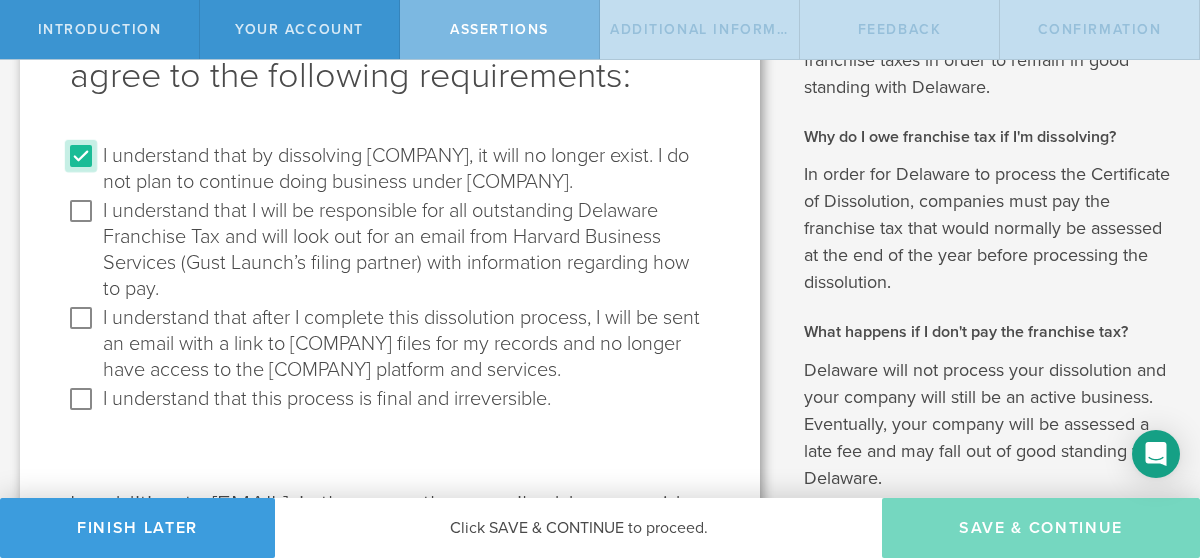 scroll, scrollTop: 200, scrollLeft: 0, axis: vertical 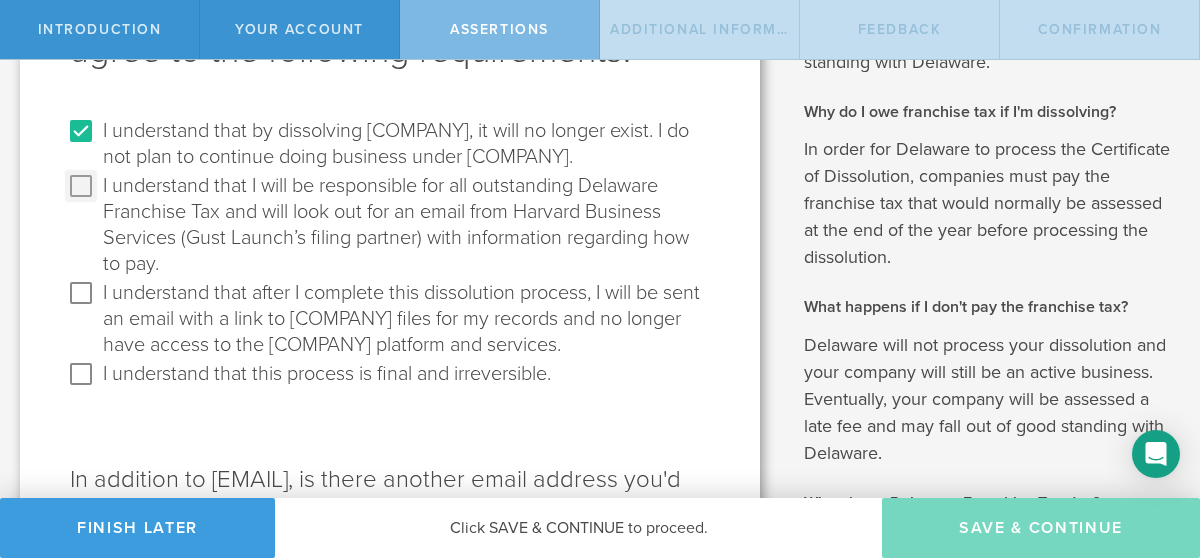 click on "I understand that I will be responsible for all outstanding Delaware Franchise Tax and will look out for an email from Harvard Business Services (Gust Launch’s filing partner) with information regarding how to pay." at bounding box center [81, 186] 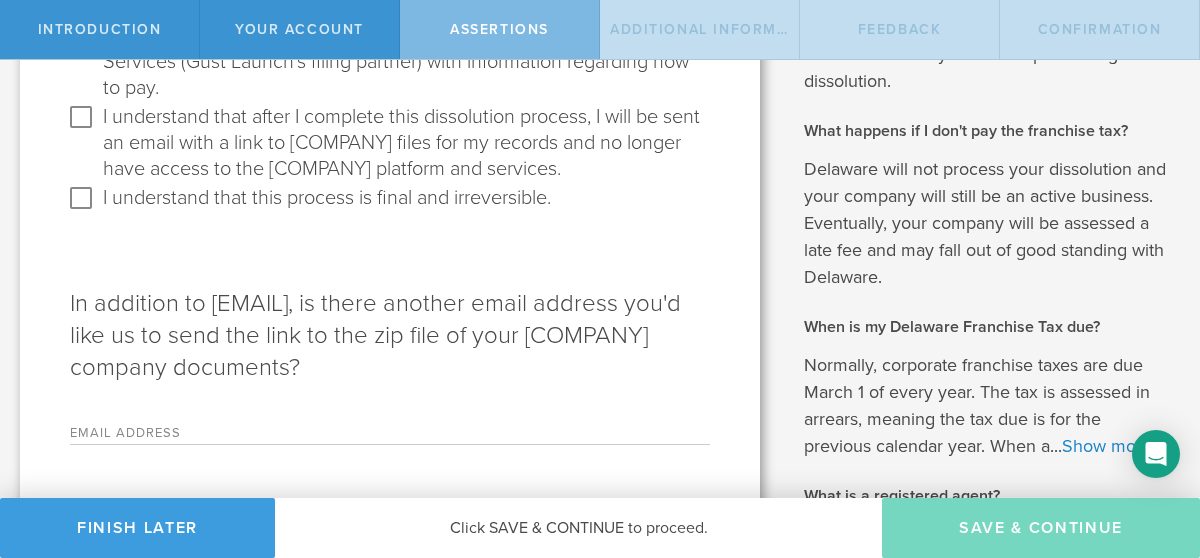 scroll, scrollTop: 400, scrollLeft: 0, axis: vertical 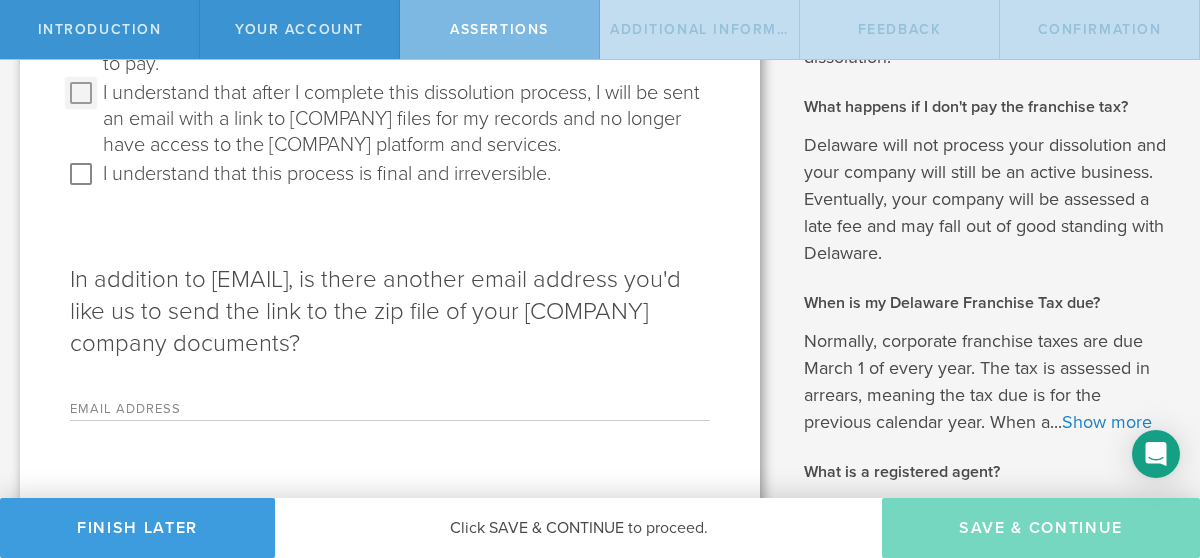 click on "I understand that after I complete this dissolution process, I will be sent an email with a link to [COMPANY] files for my records and no longer have access to the [COMPANY] platform and services." at bounding box center (81, 93) 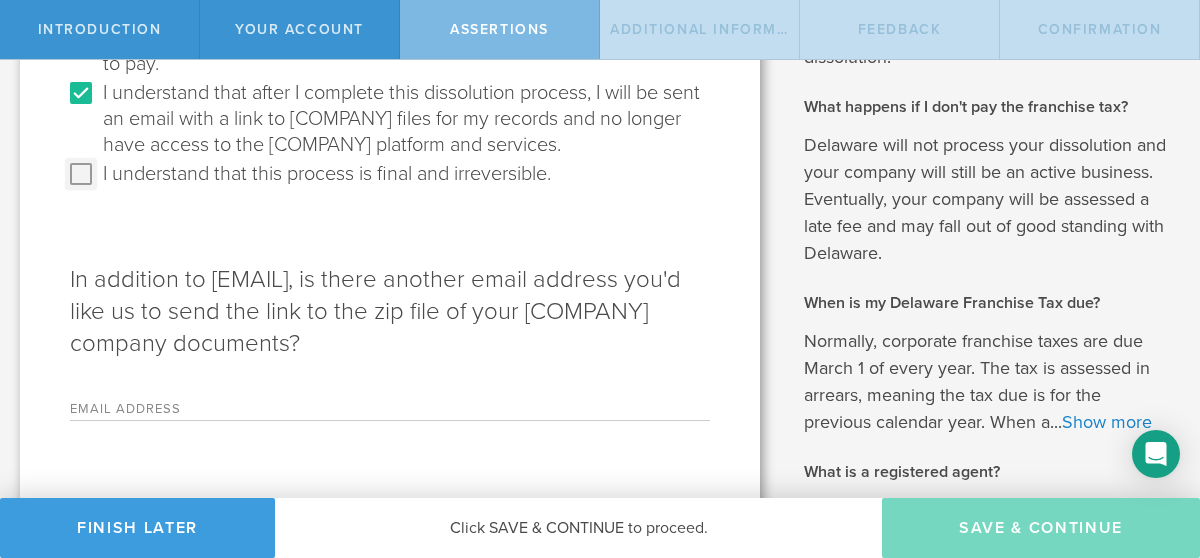 click on "I understand that this process is final and irreversible." at bounding box center (81, 174) 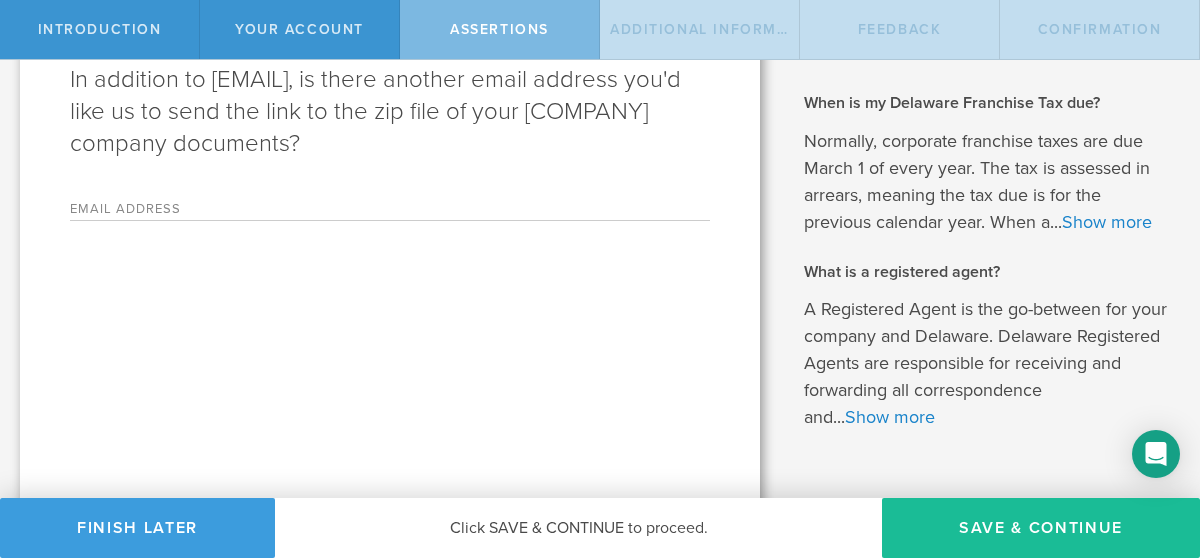 scroll, scrollTop: 651, scrollLeft: 0, axis: vertical 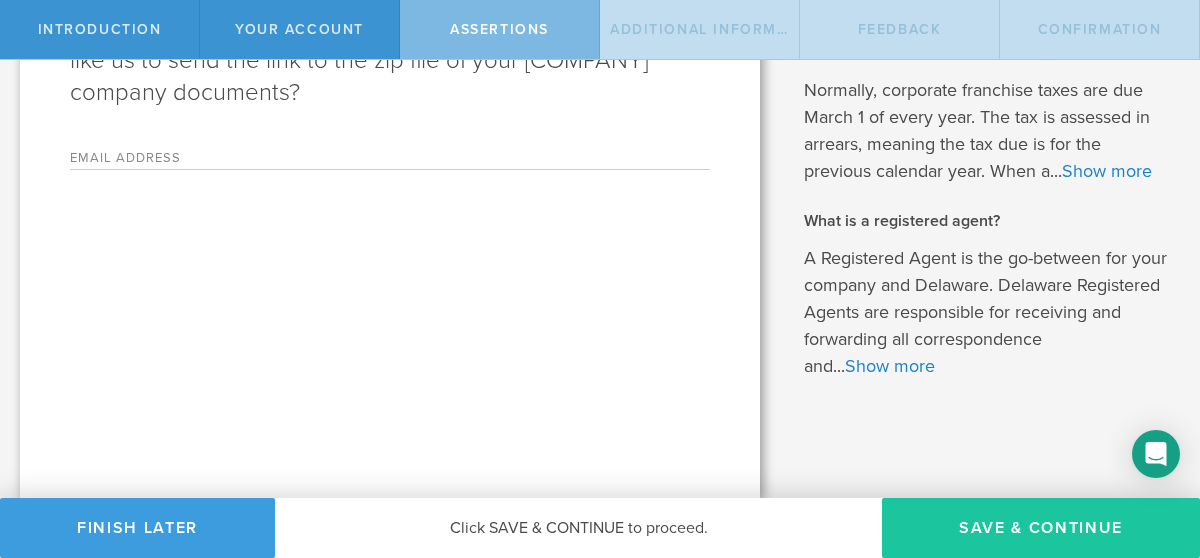 click on "Save & Continue" at bounding box center [1041, 528] 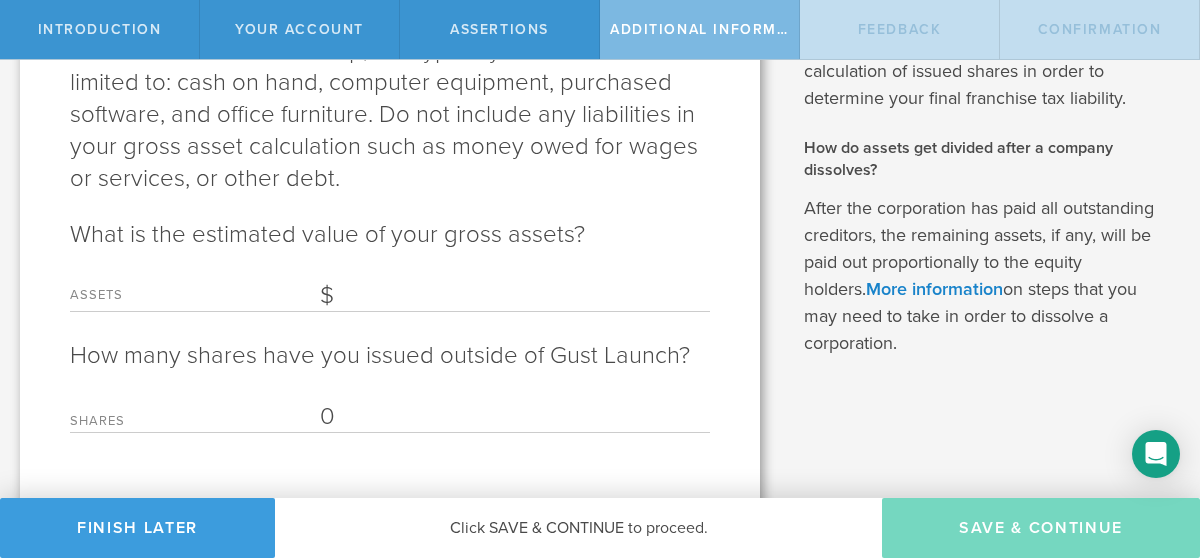 scroll, scrollTop: 600, scrollLeft: 0, axis: vertical 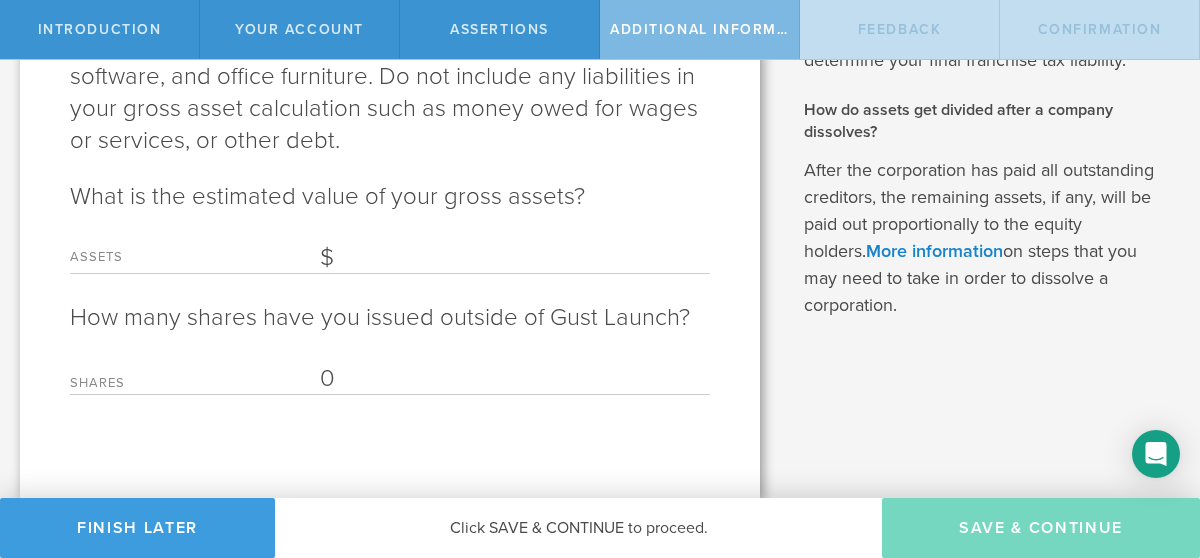 click on "Assets" at bounding box center (515, 258) 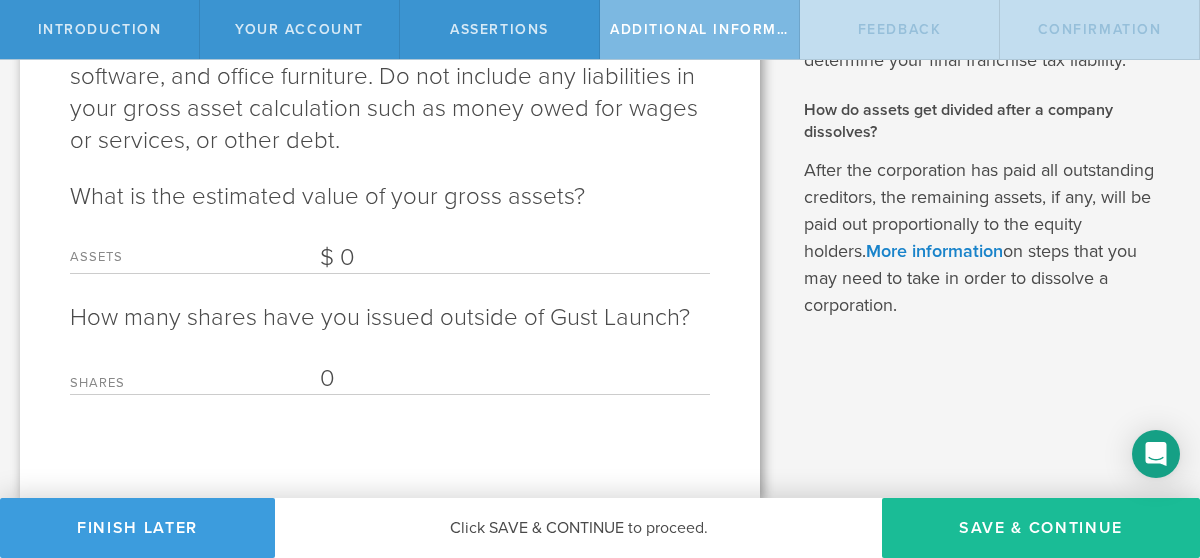 scroll, scrollTop: 613, scrollLeft: 0, axis: vertical 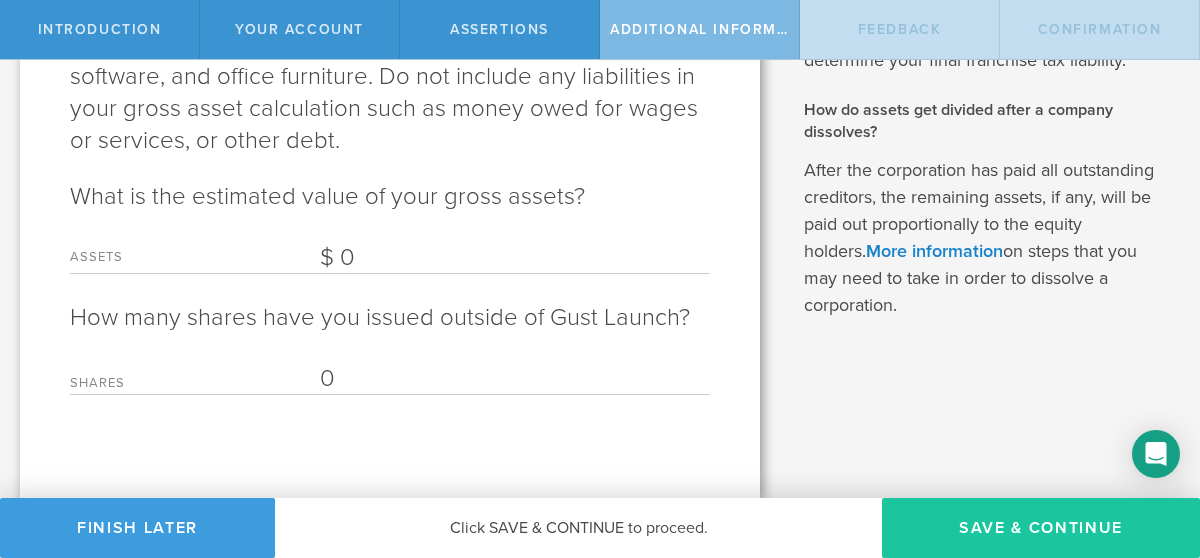 type on "0" 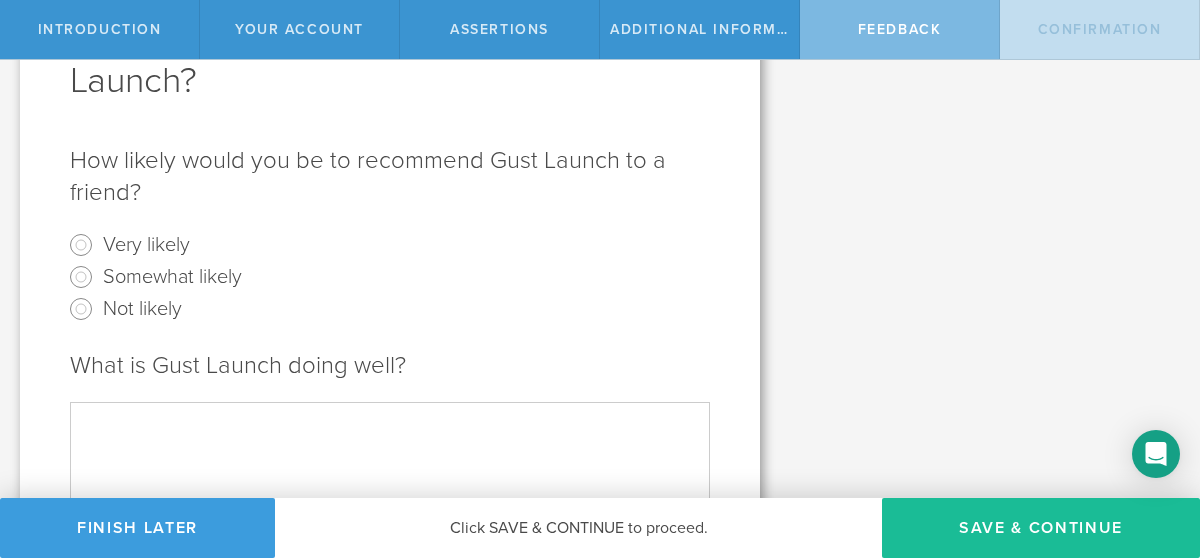 scroll, scrollTop: 200, scrollLeft: 0, axis: vertical 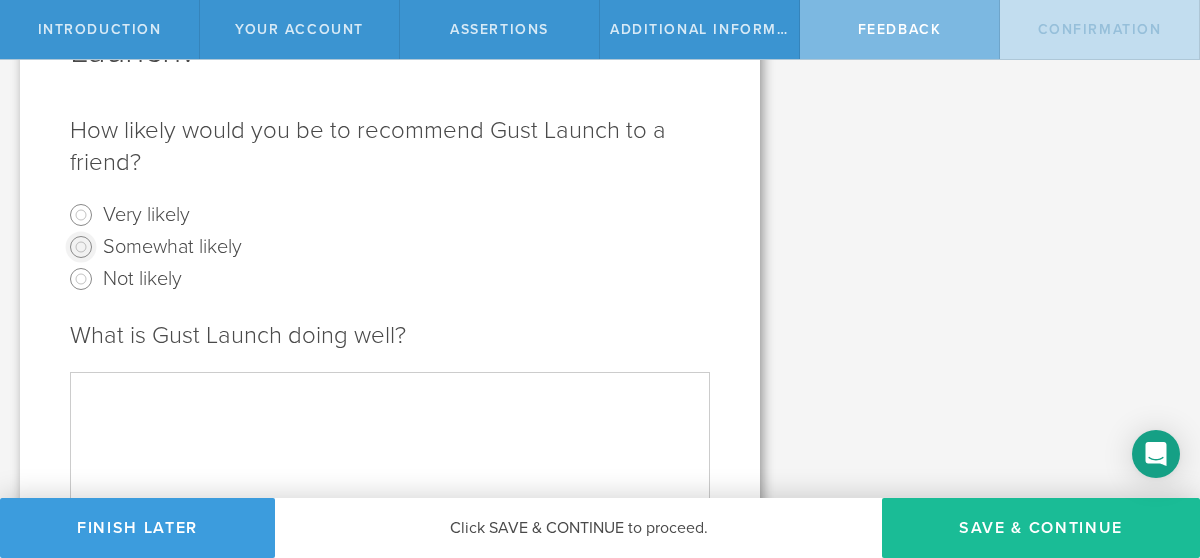 click on "Somewhat likely" at bounding box center (81, 247) 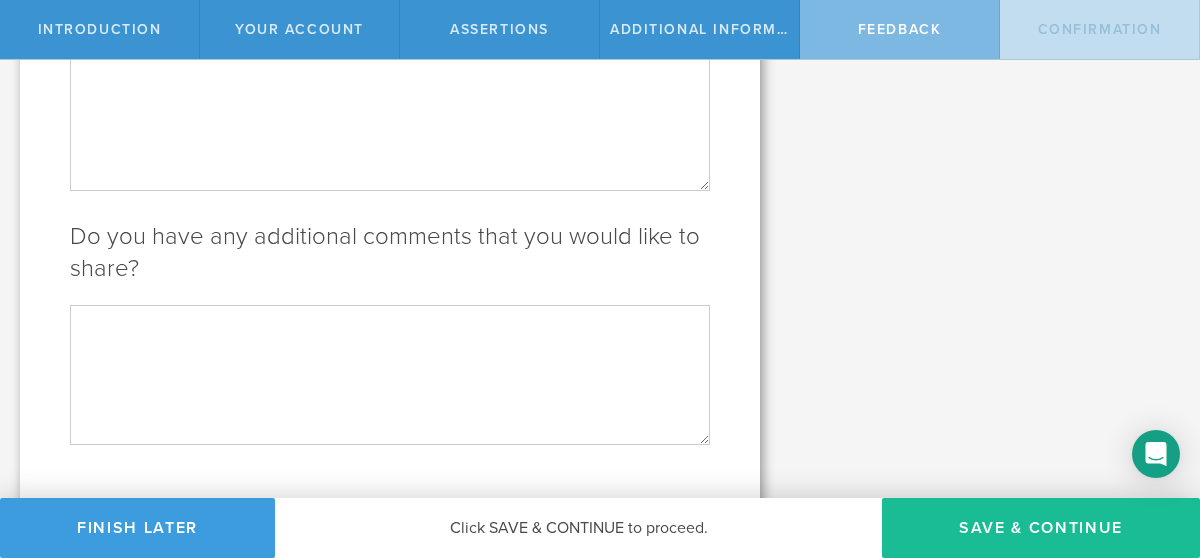 scroll, scrollTop: 792, scrollLeft: 0, axis: vertical 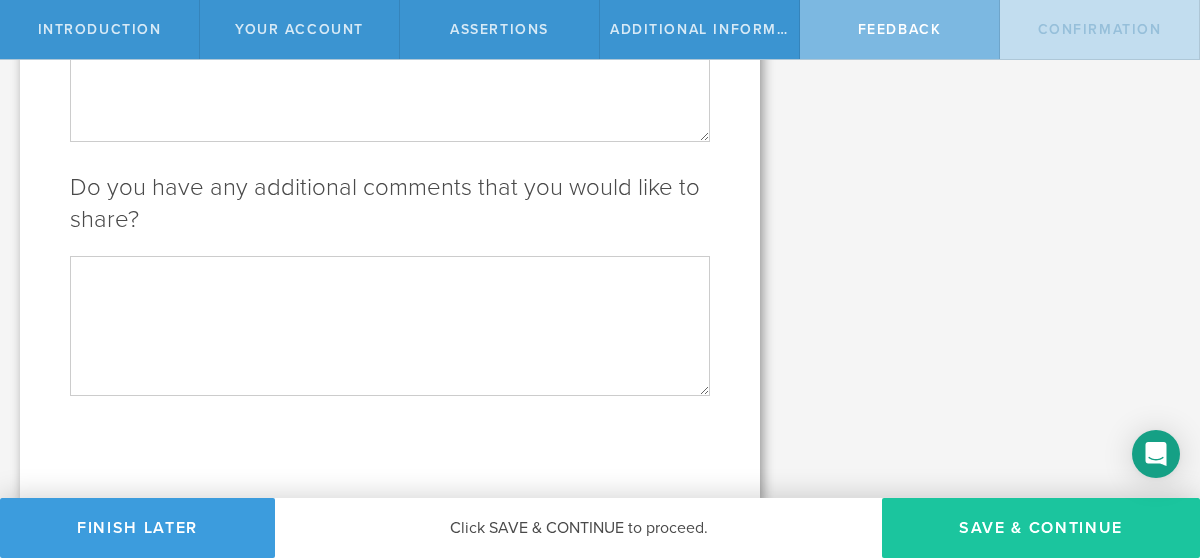 click on "Save & Continue" at bounding box center [1041, 528] 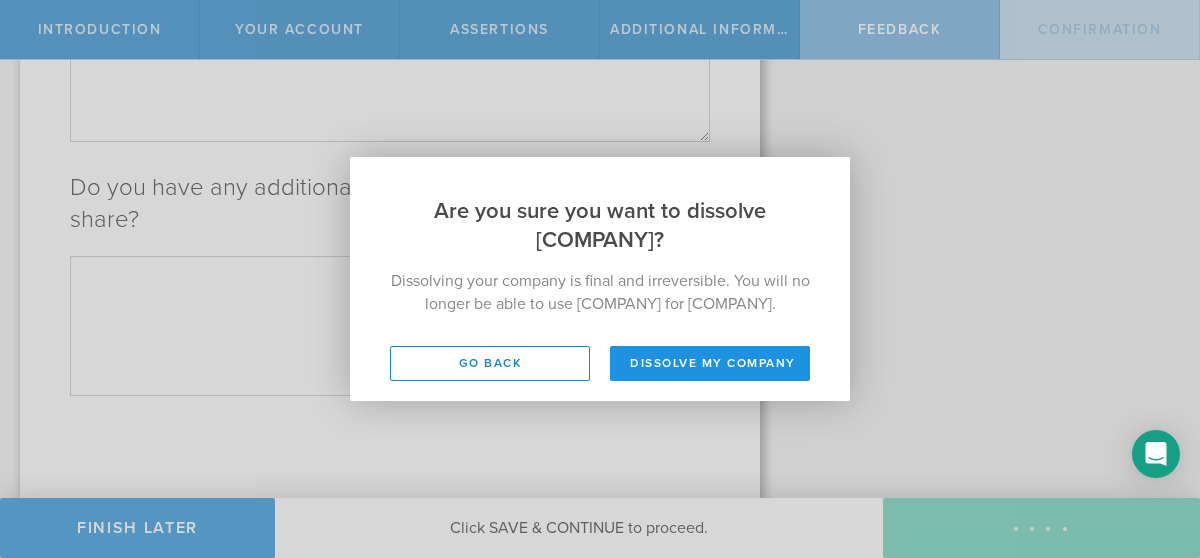 click on "Dissolve my company" at bounding box center (710, 363) 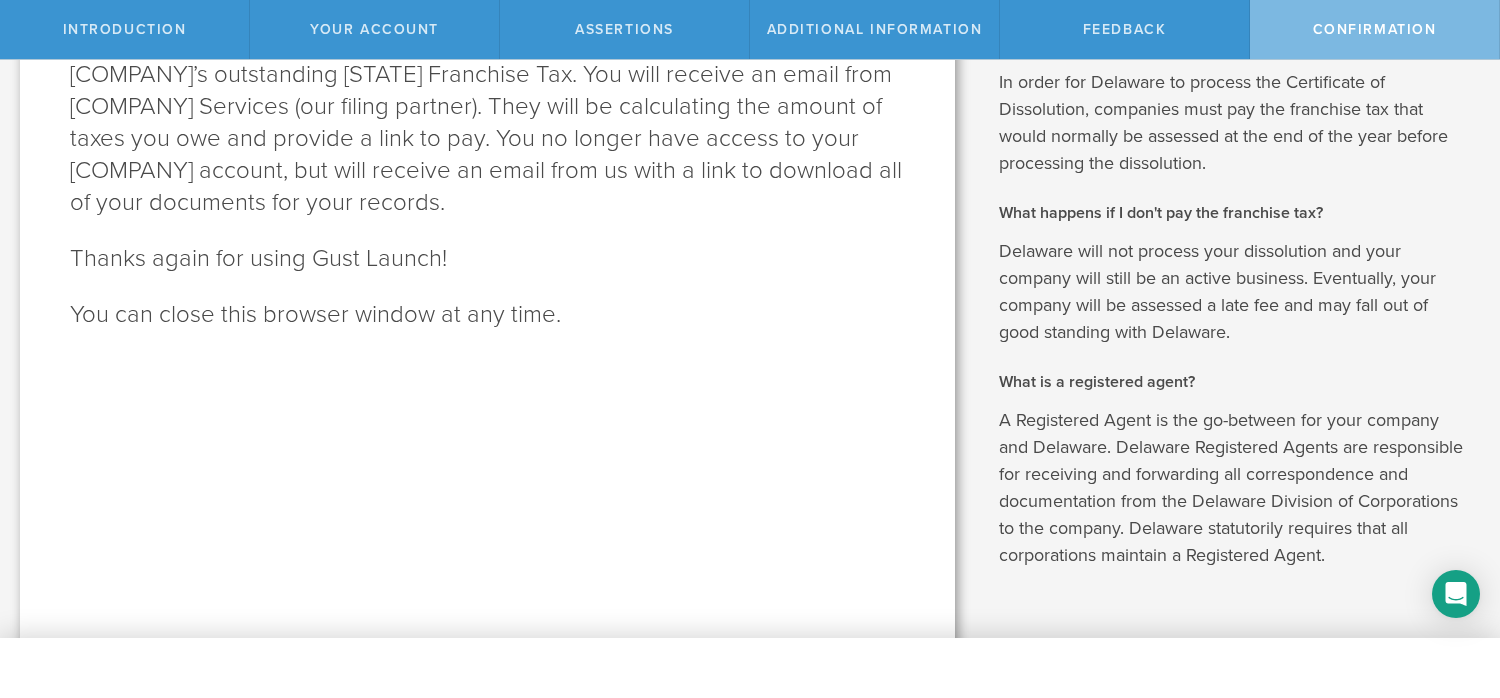scroll, scrollTop: 316, scrollLeft: 0, axis: vertical 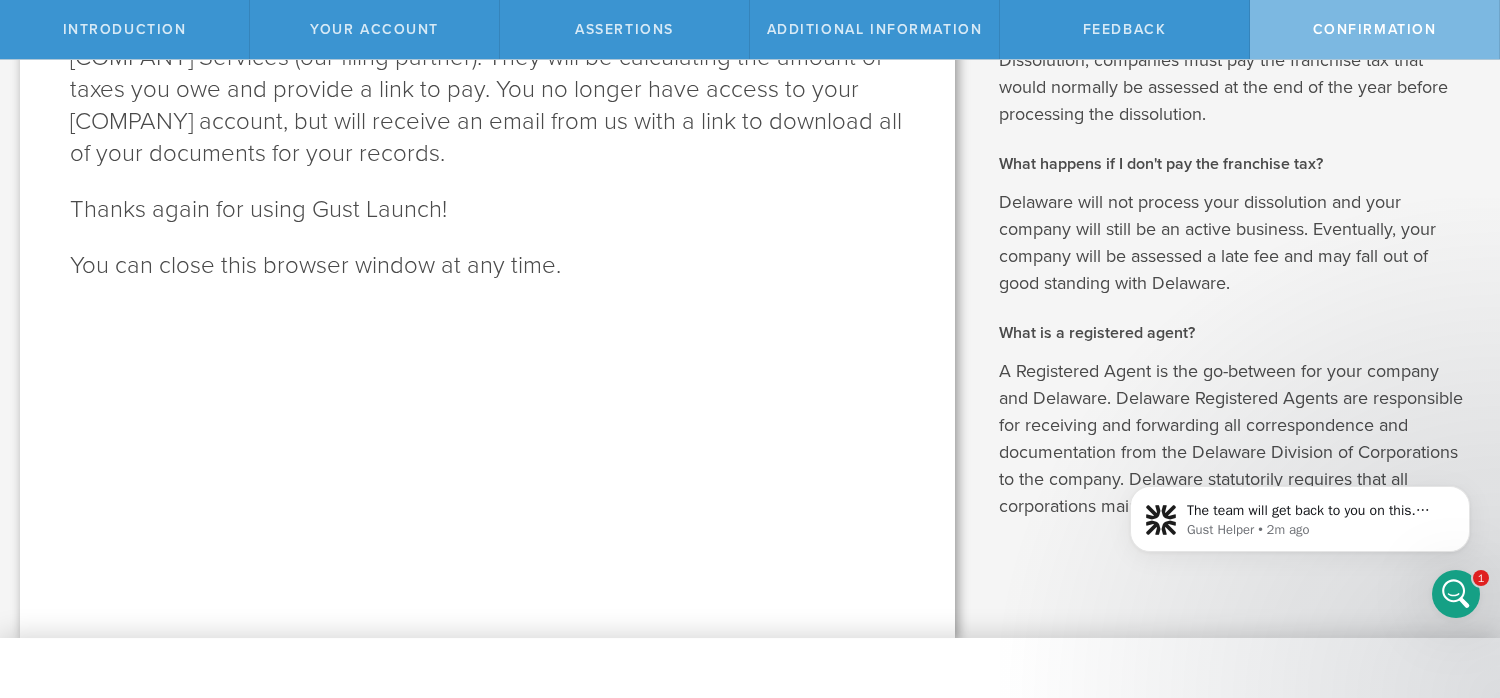 click 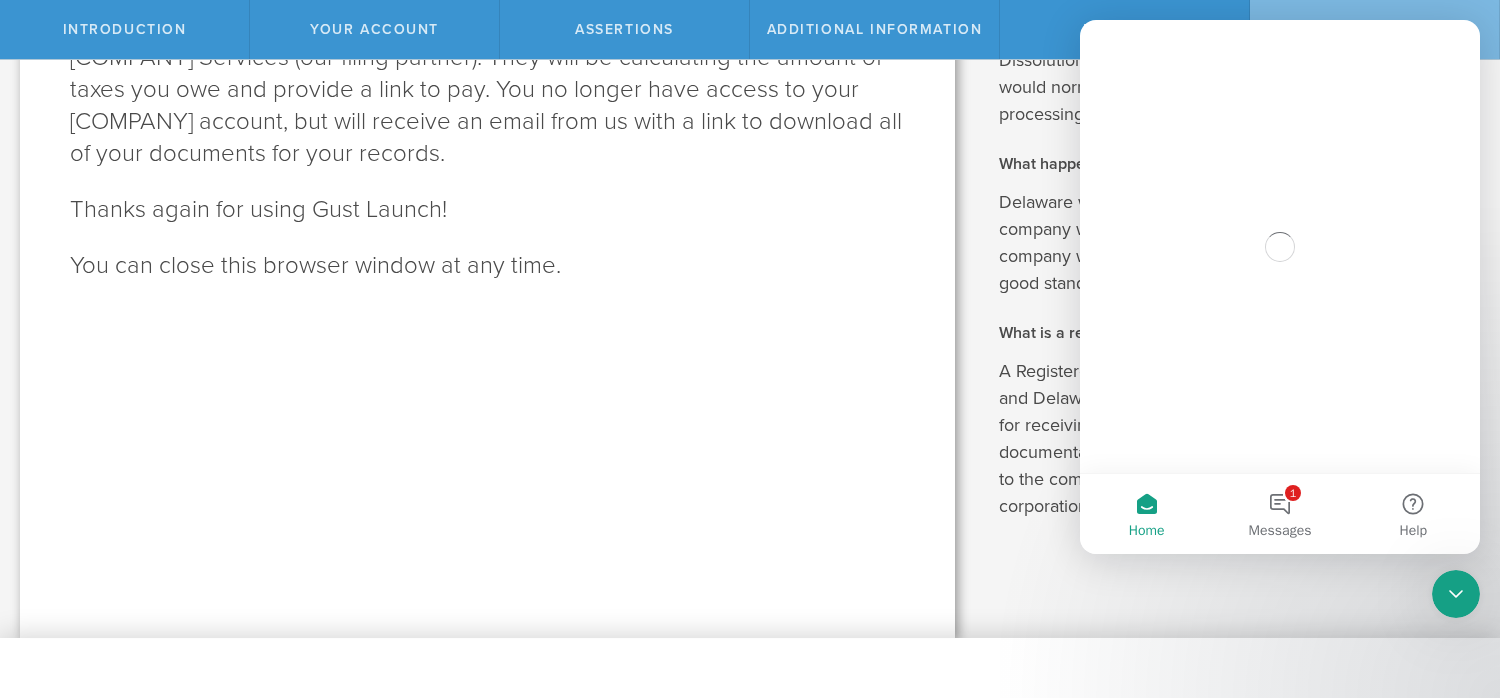 scroll, scrollTop: 0, scrollLeft: 0, axis: both 